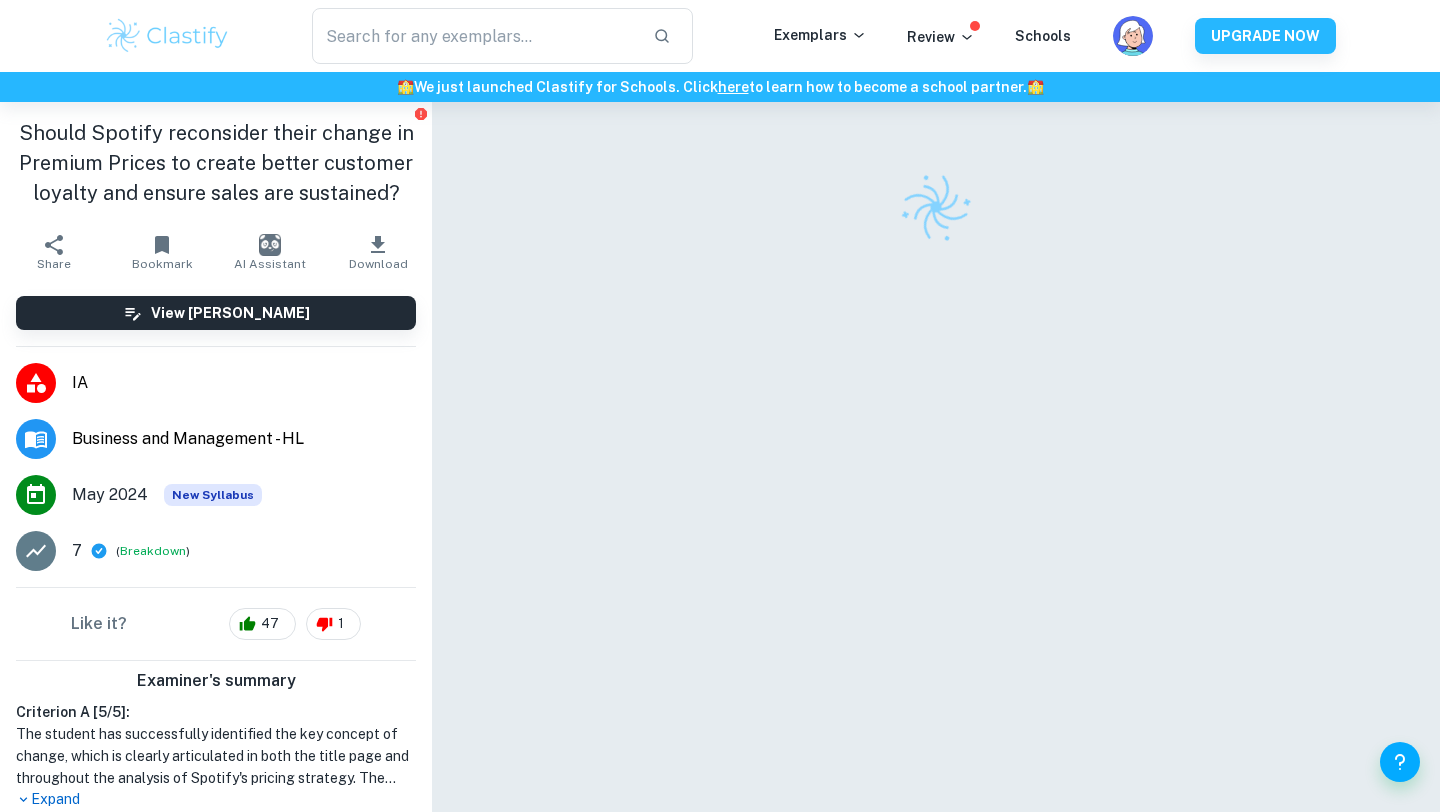 scroll, scrollTop: 21, scrollLeft: 0, axis: vertical 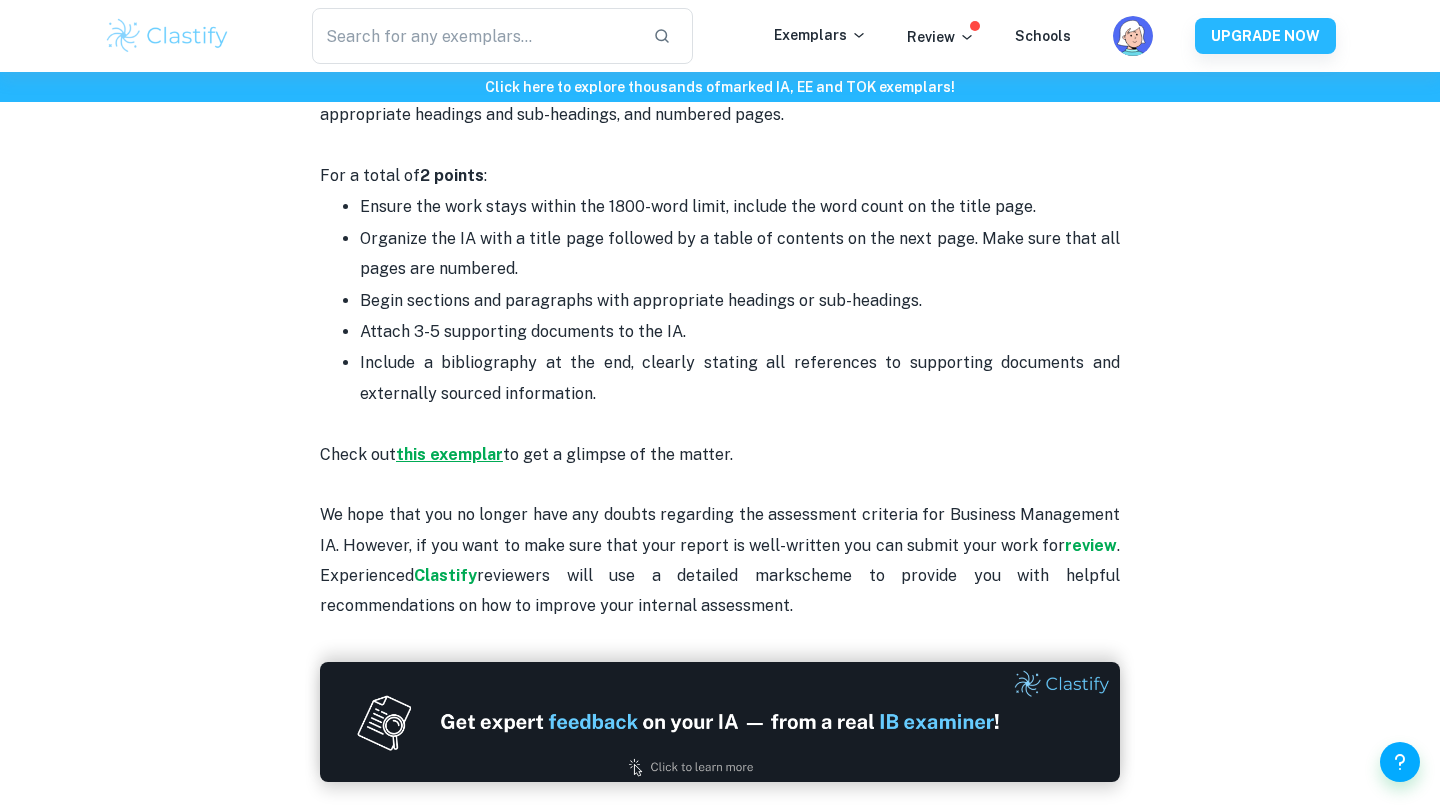 click on "this exemplar" at bounding box center [449, 454] 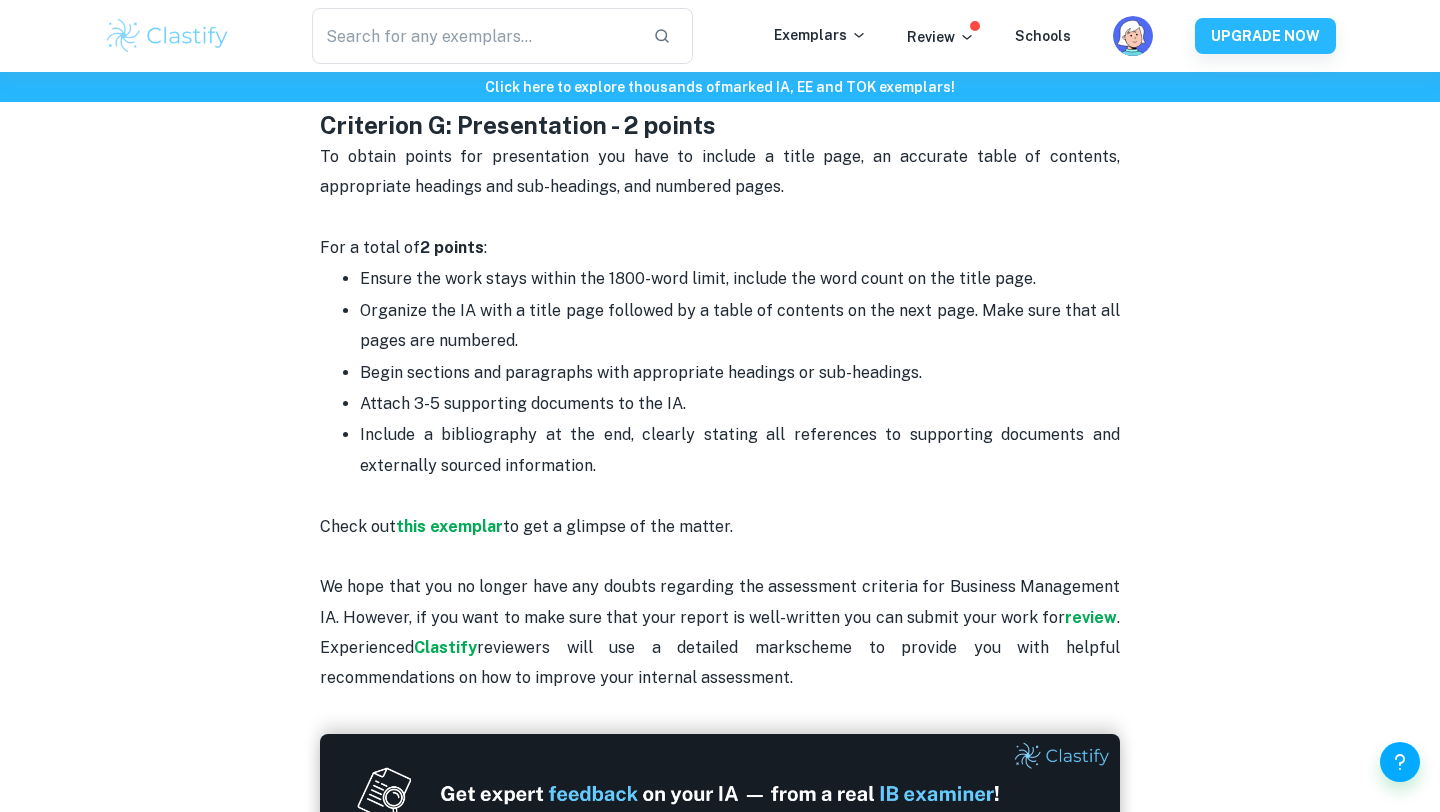 scroll, scrollTop: 4438, scrollLeft: 0, axis: vertical 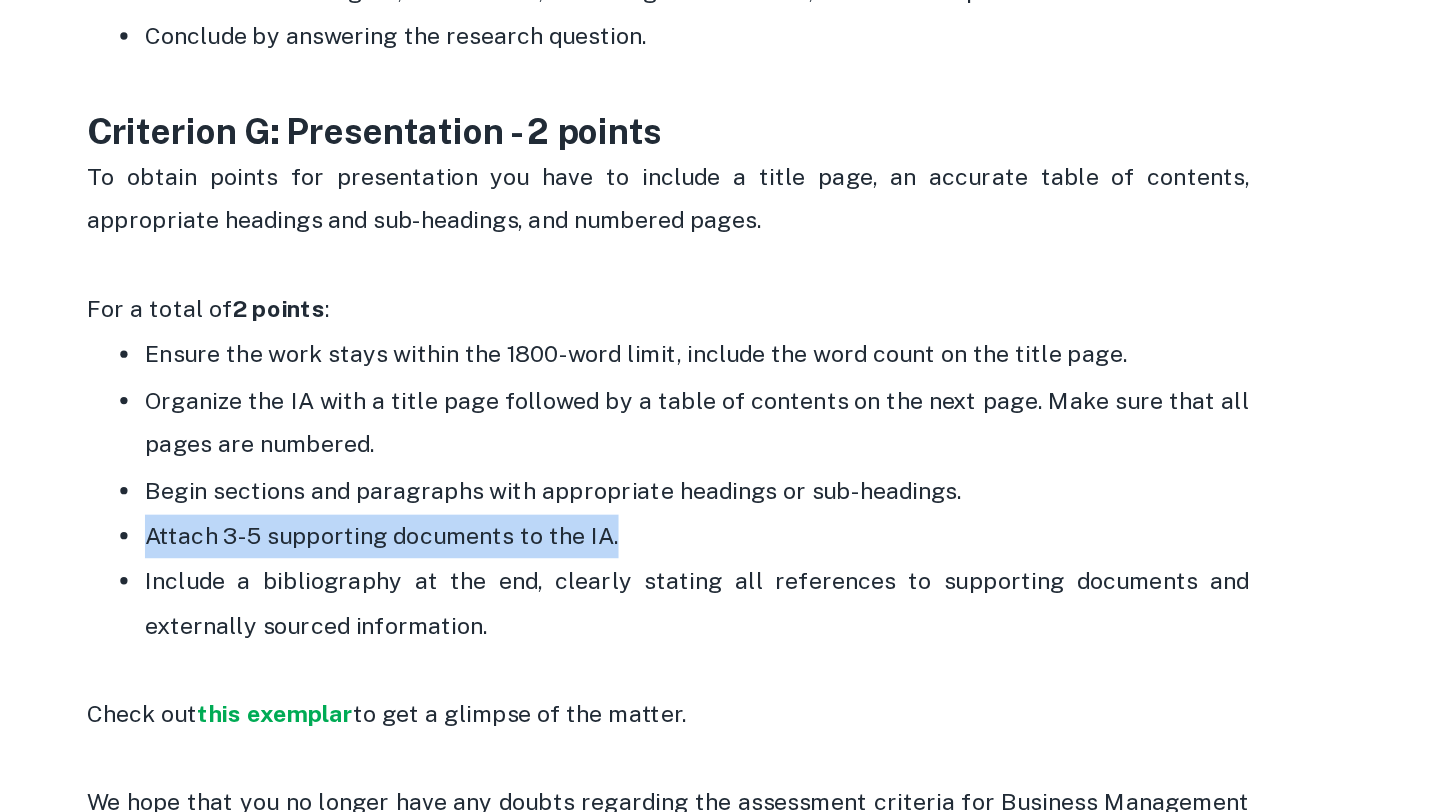 drag, startPoint x: 696, startPoint y: 442, endPoint x: 364, endPoint y: 439, distance: 332.01355 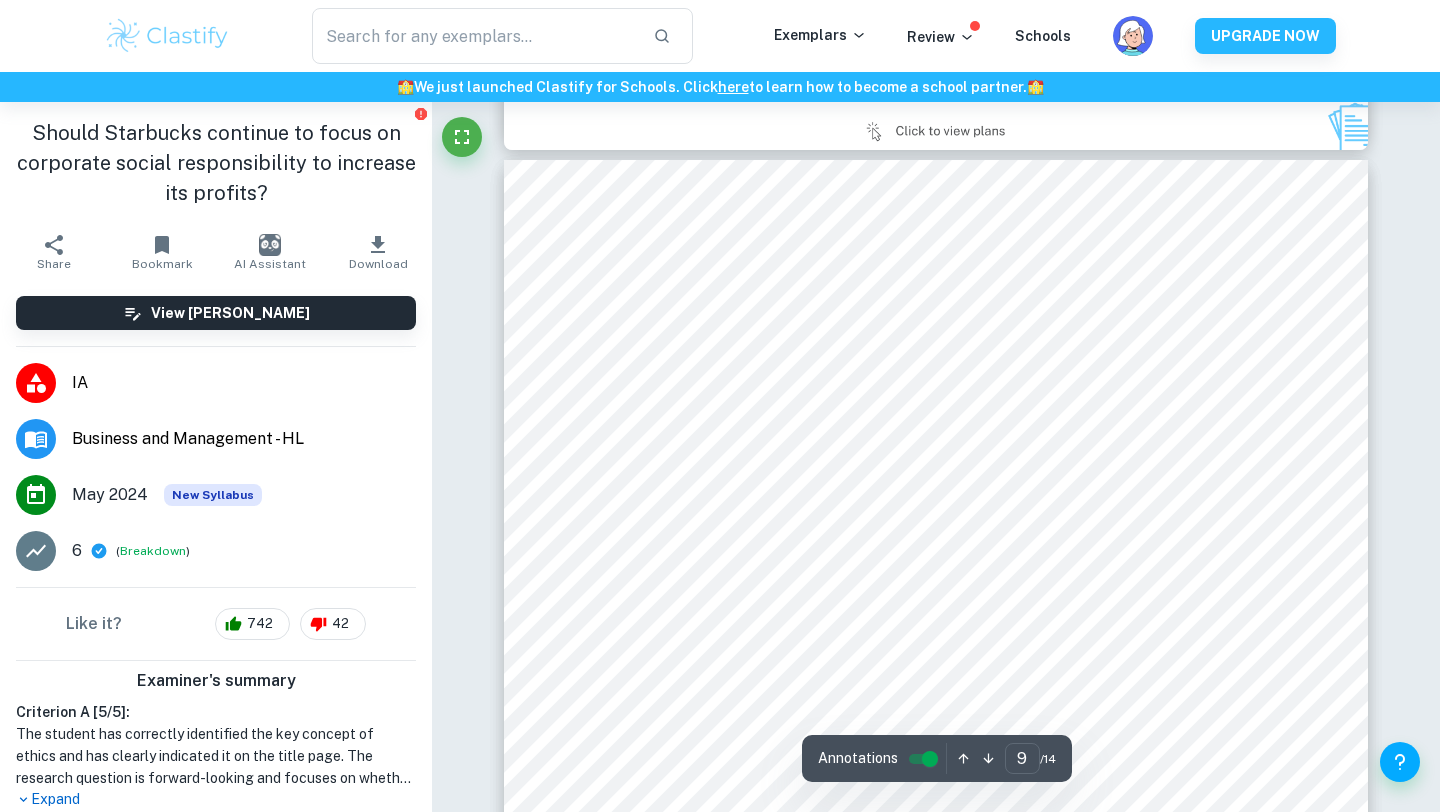 scroll, scrollTop: 10322, scrollLeft: 0, axis: vertical 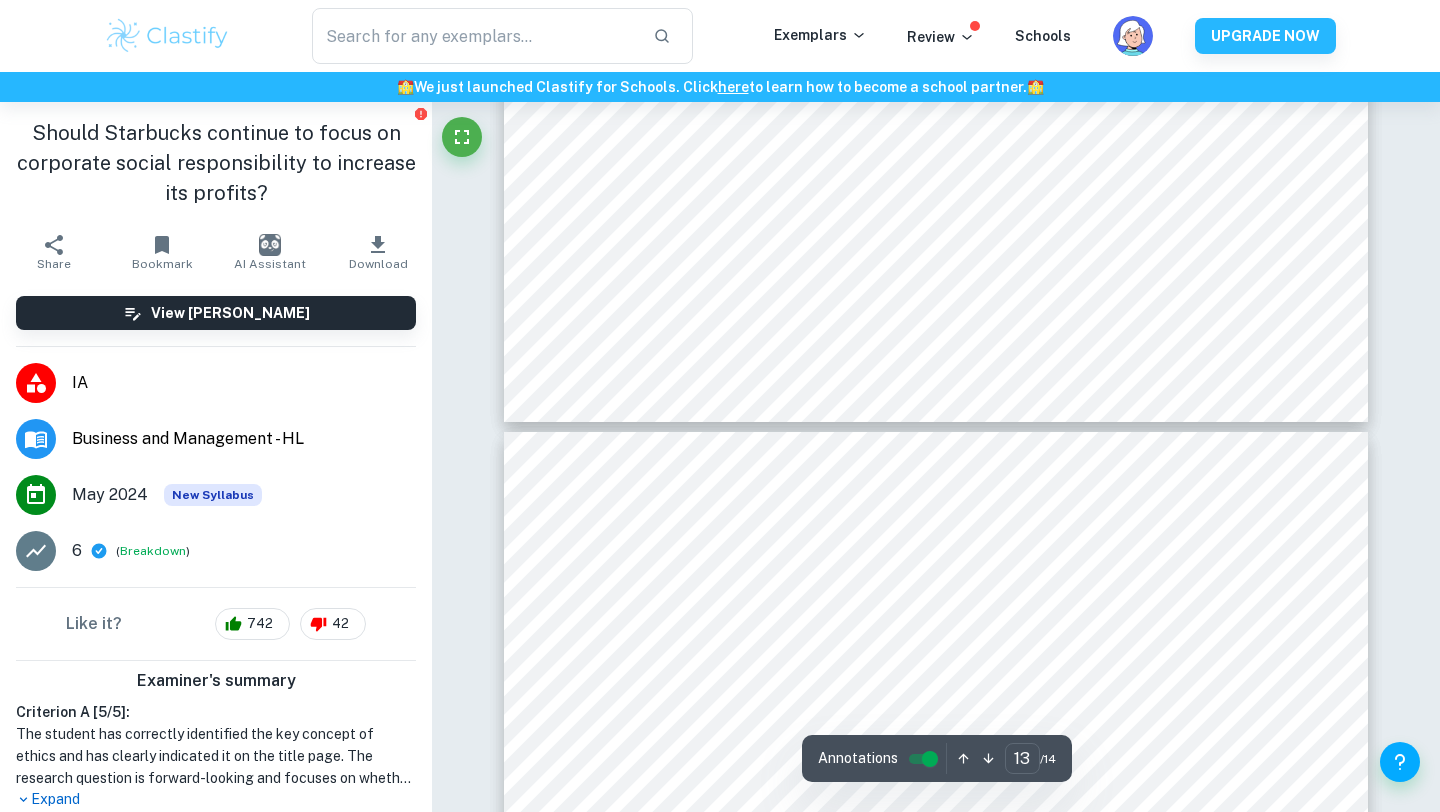 type on "14" 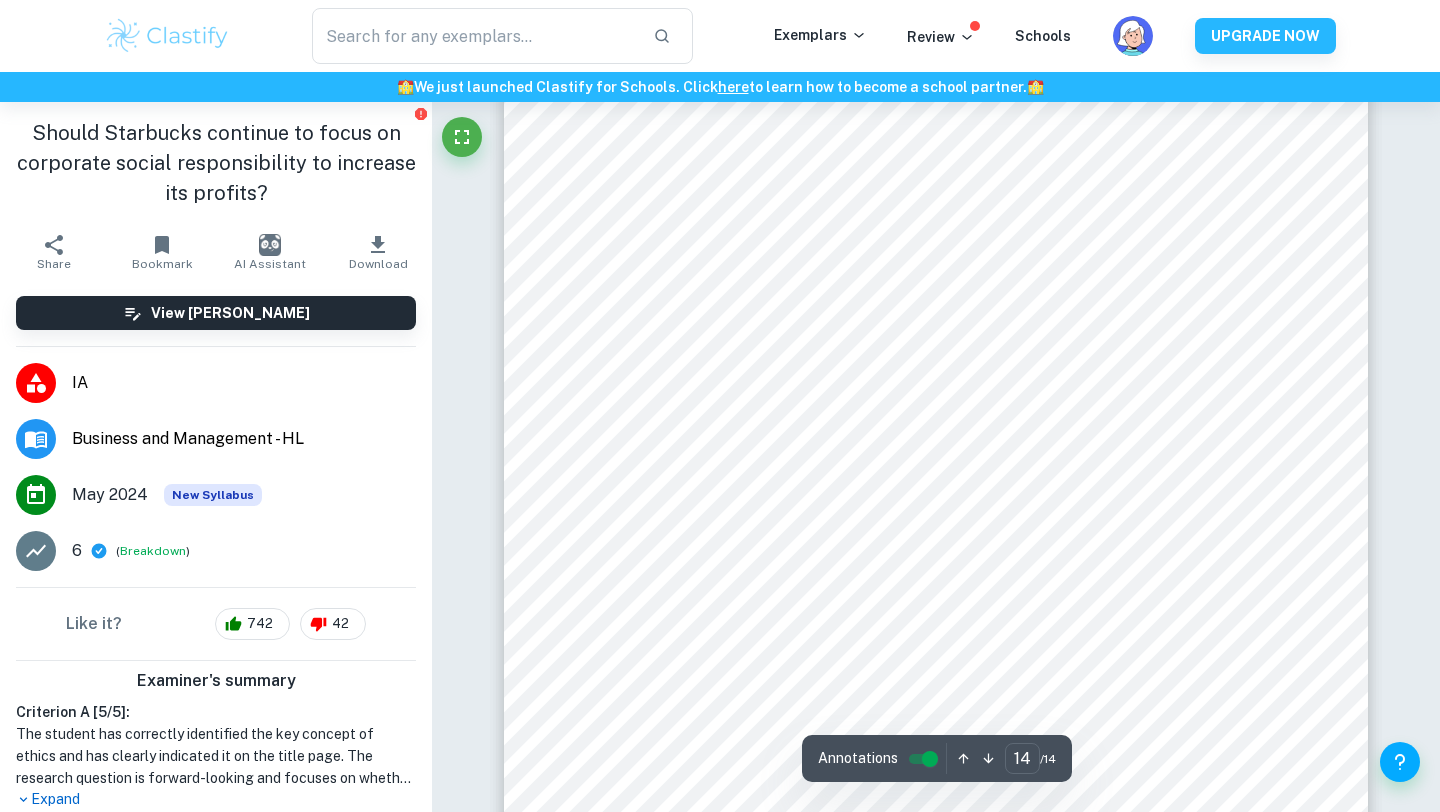 scroll, scrollTop: 16357, scrollLeft: 0, axis: vertical 